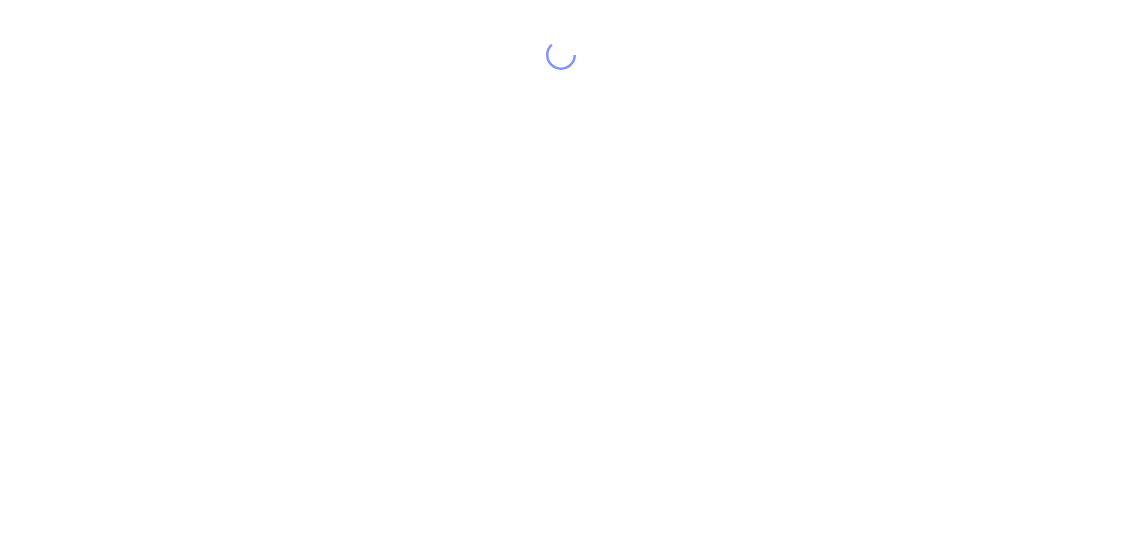 scroll, scrollTop: 0, scrollLeft: 0, axis: both 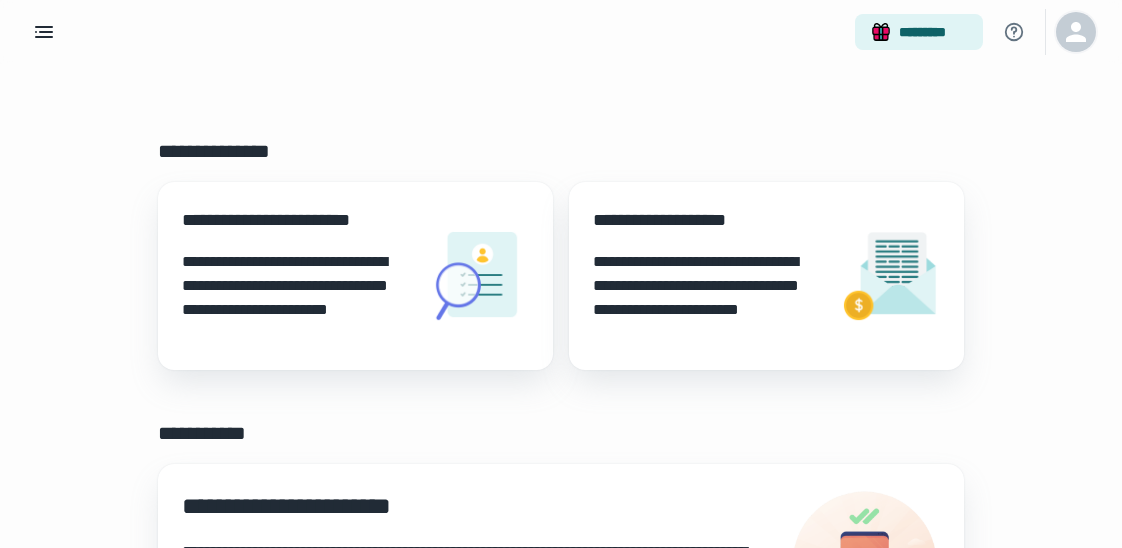 click 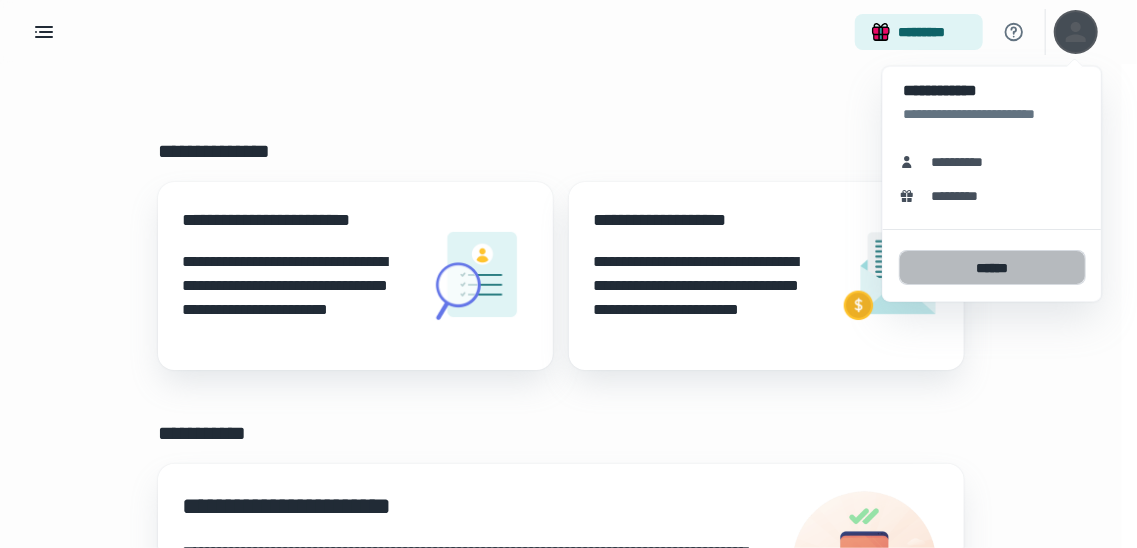 click on "******" at bounding box center [992, 267] 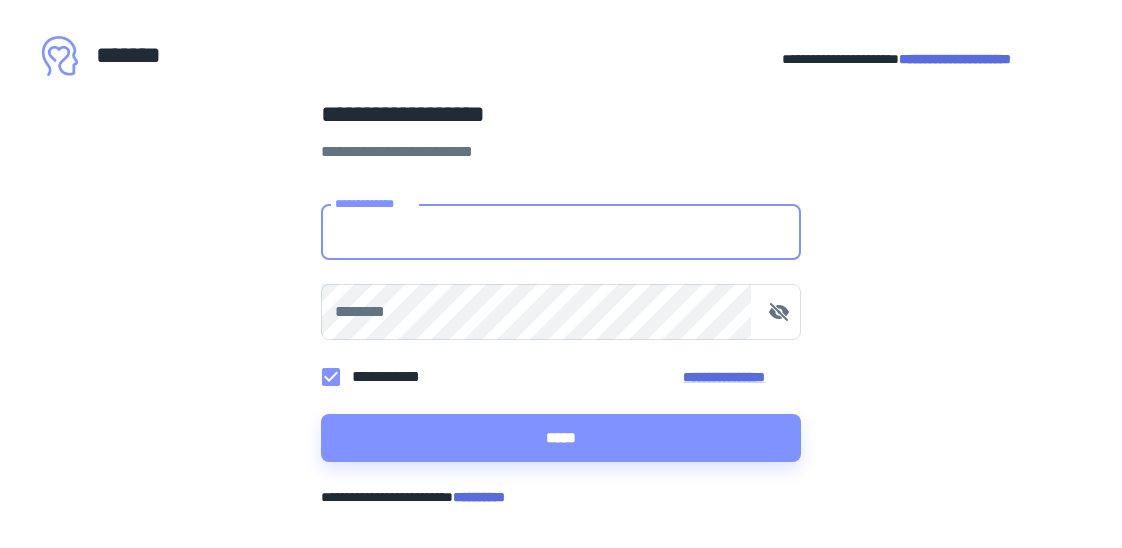 type on "**********" 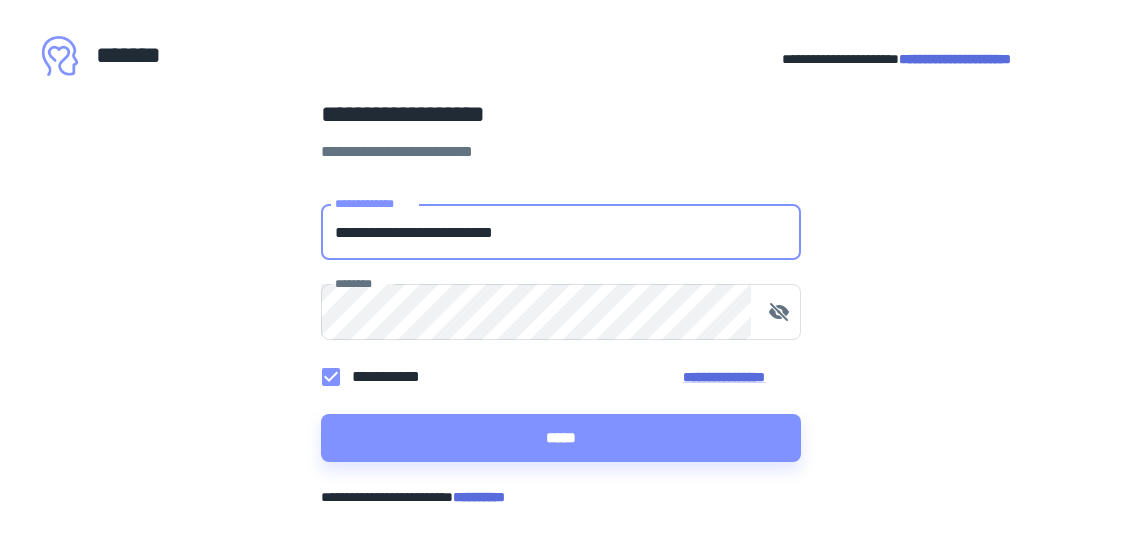 click on "**********" at bounding box center (561, 232) 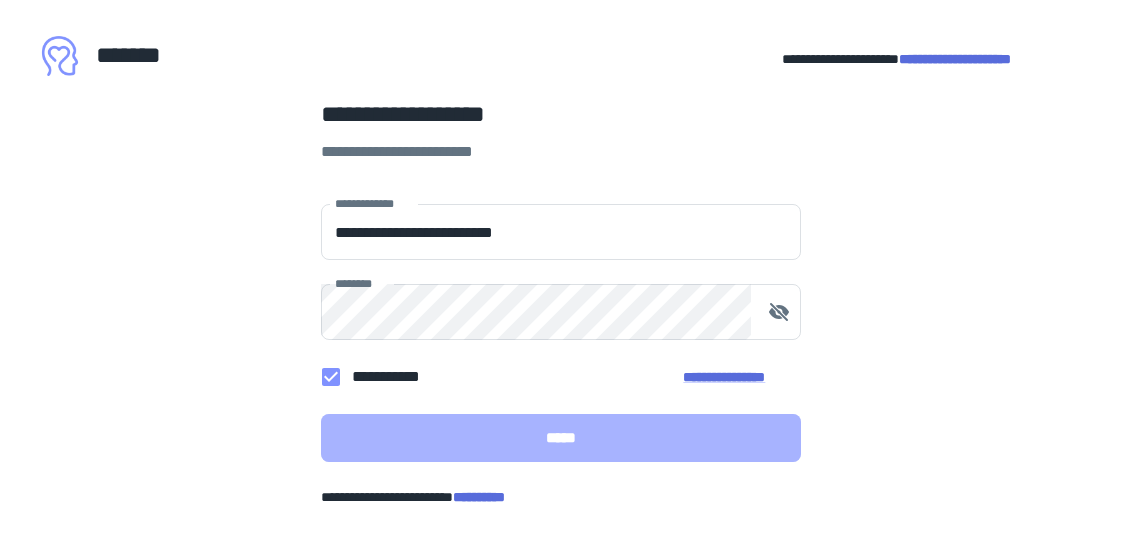 click on "*****" at bounding box center [561, 438] 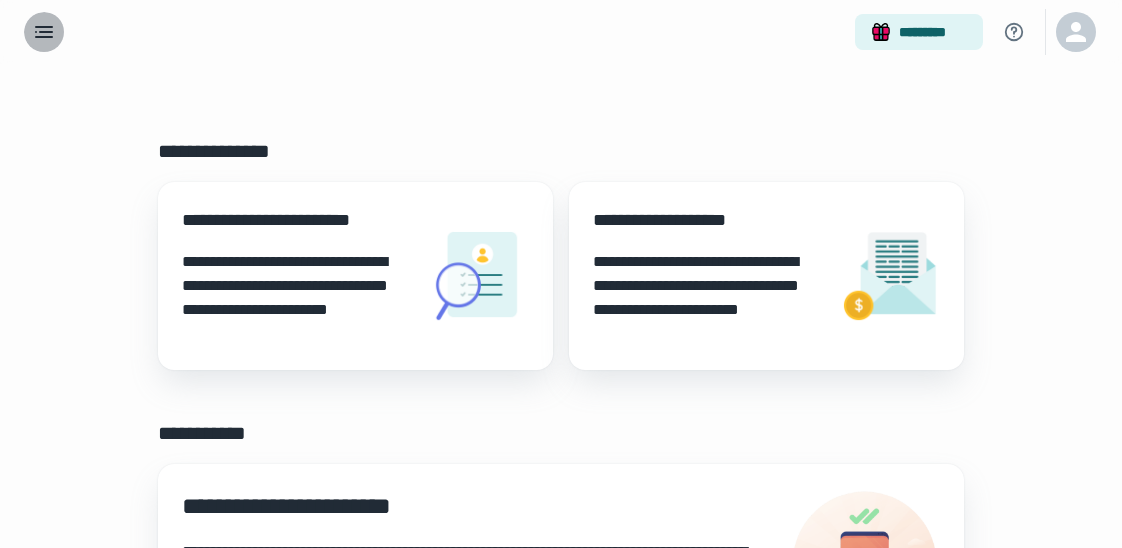 click 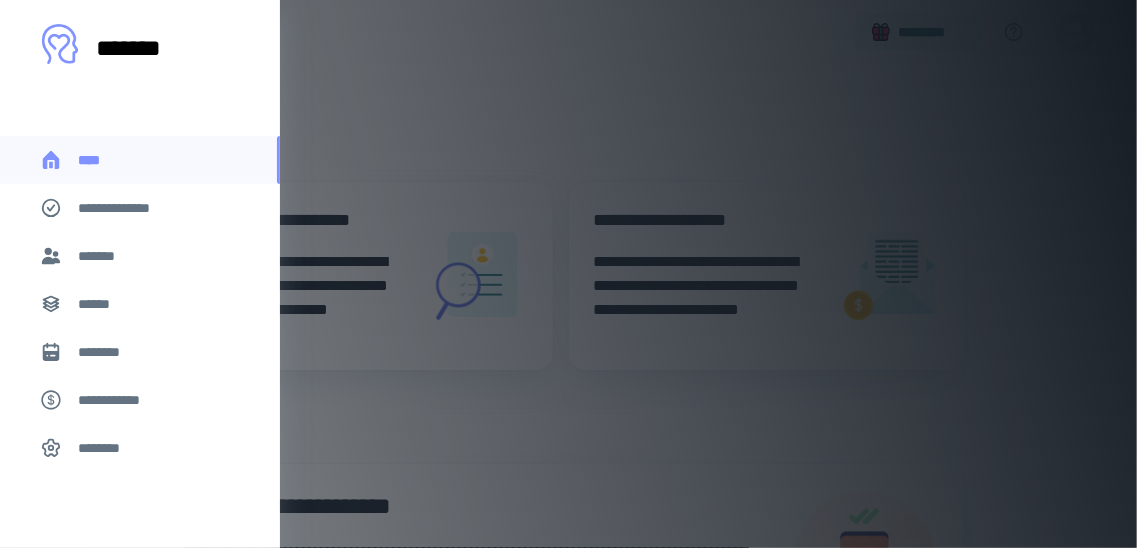click at bounding box center [568, 274] 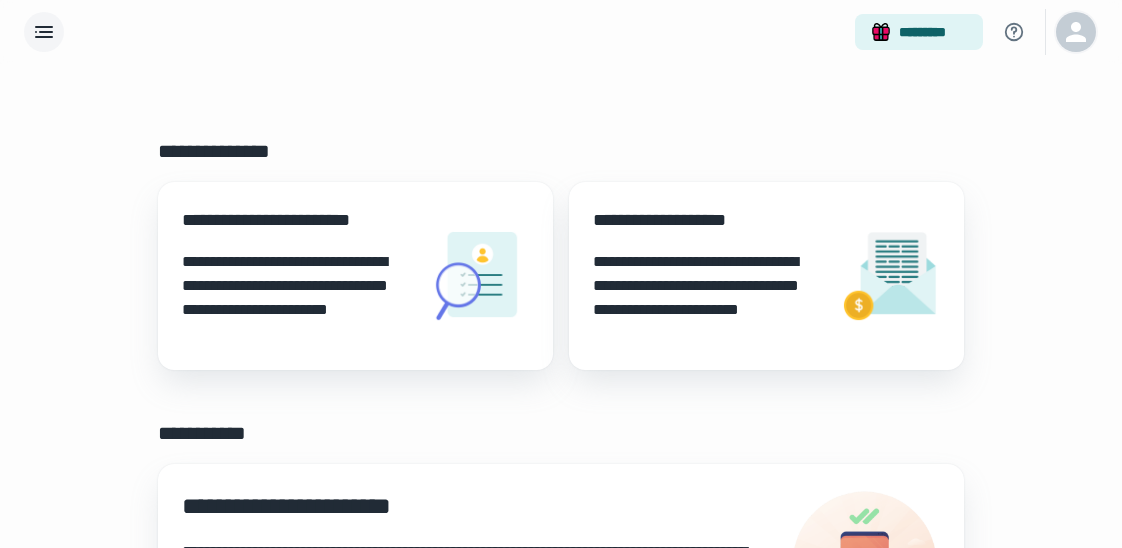 click 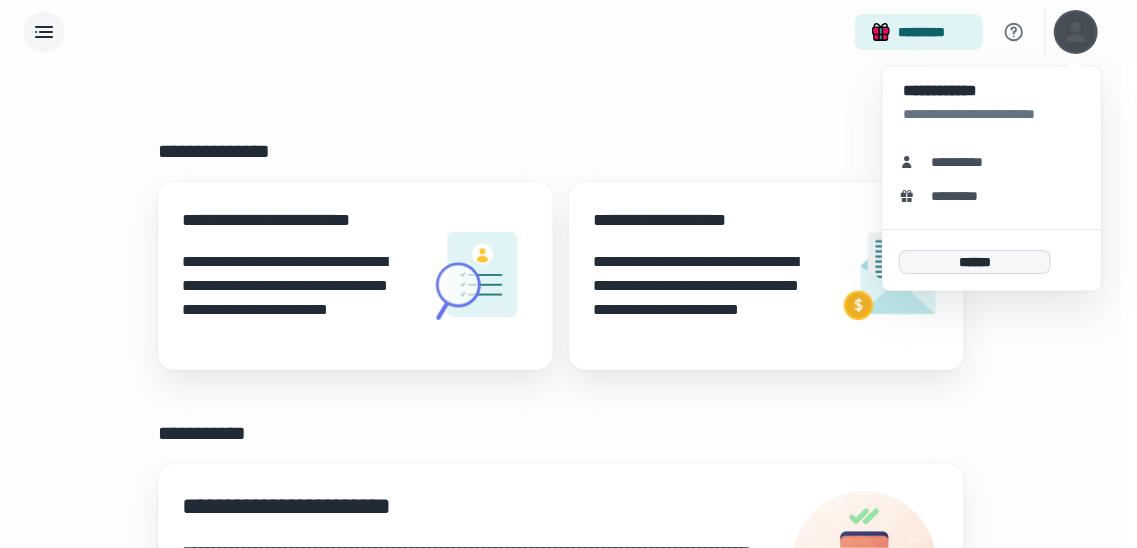 click on "******" at bounding box center [975, 262] 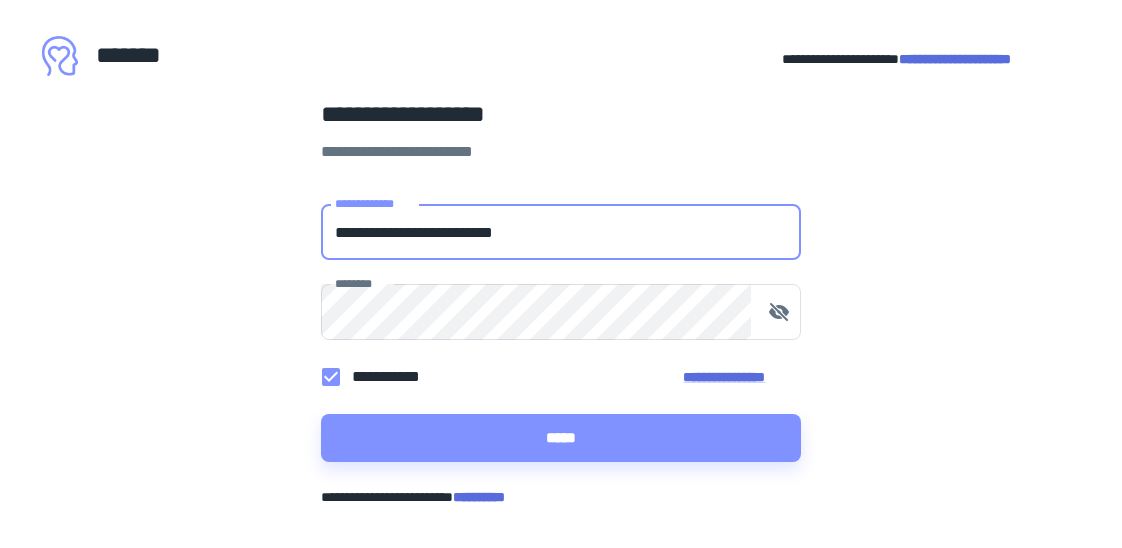 drag, startPoint x: 380, startPoint y: 231, endPoint x: 319, endPoint y: 235, distance: 61.13101 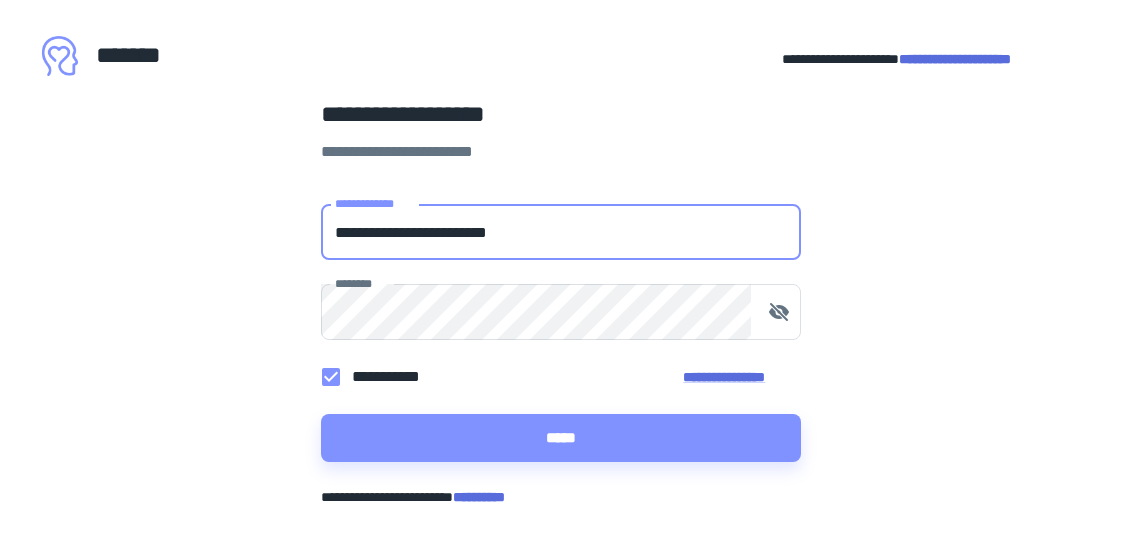 type on "**********" 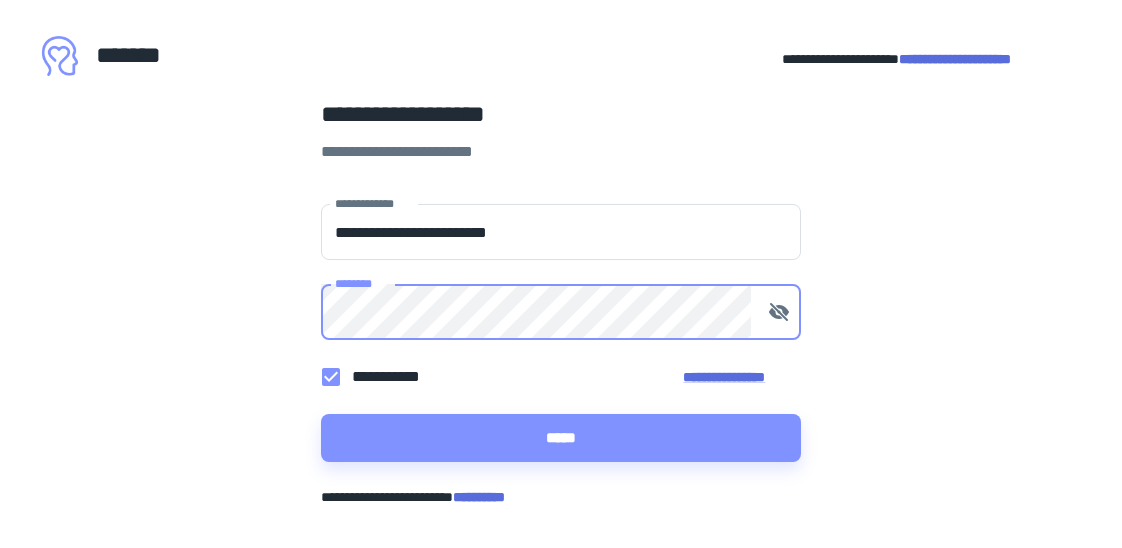 click on "[FIRST] [LAST] [CITY] [STATE] [POSTAL_CODE] [STREET_NAME] [STREET_NUMBER] [COUNTRY] [EMAIL]" at bounding box center (561, 302) 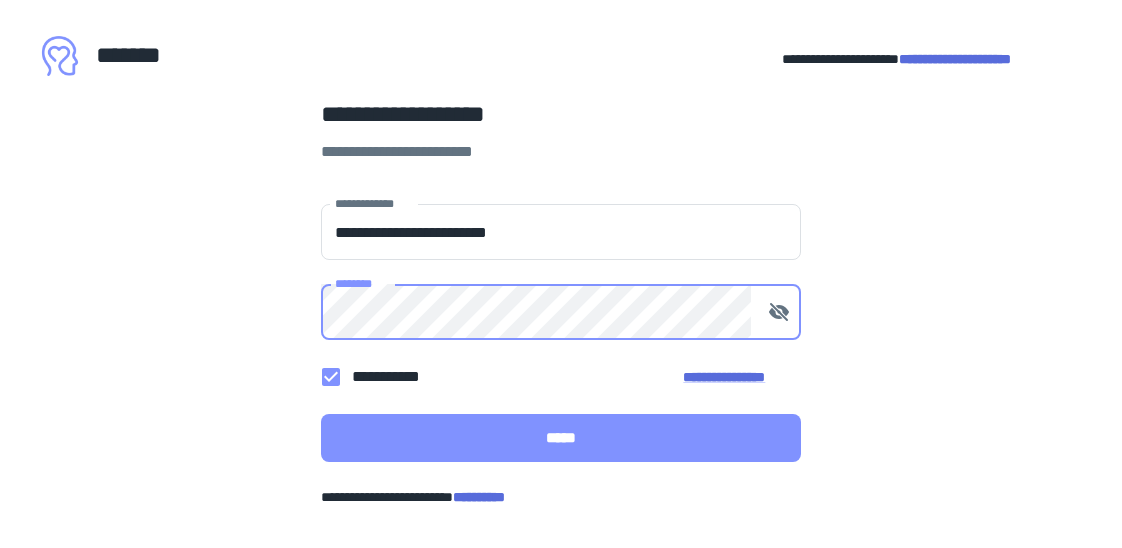 click on "*****" at bounding box center [561, 438] 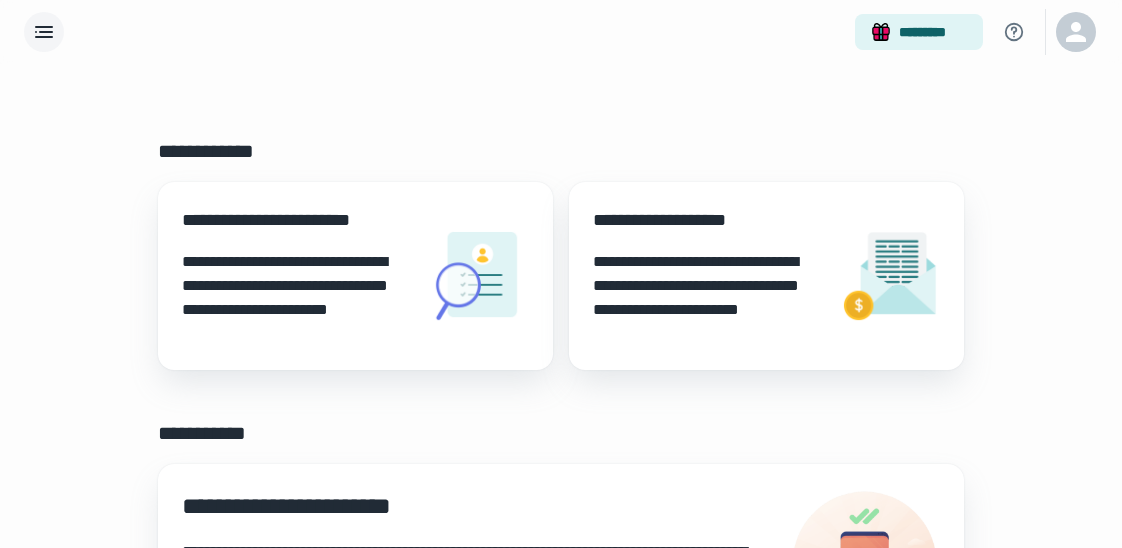 click 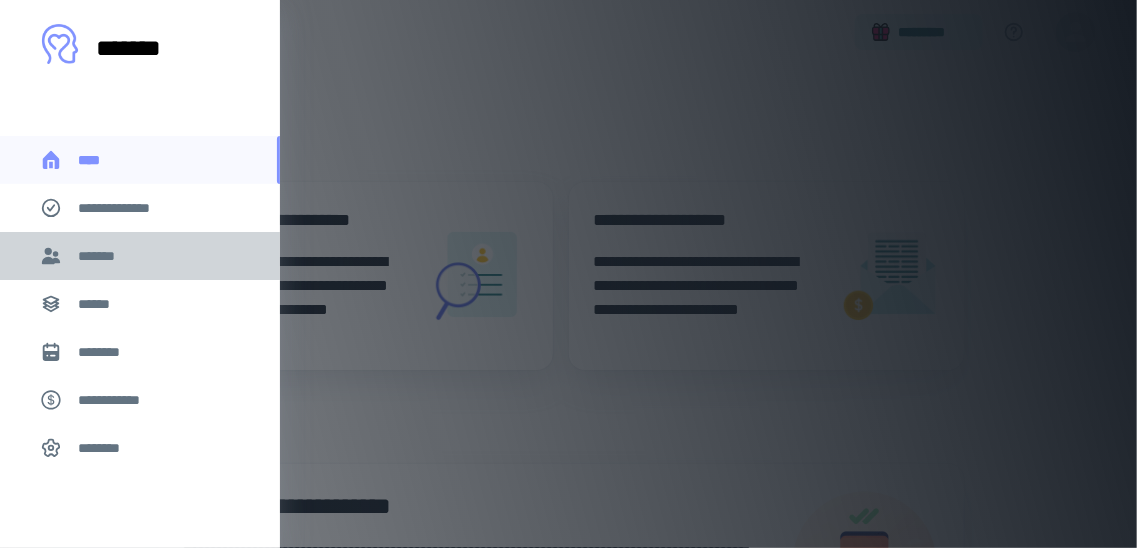 click on "*******" at bounding box center [100, 256] 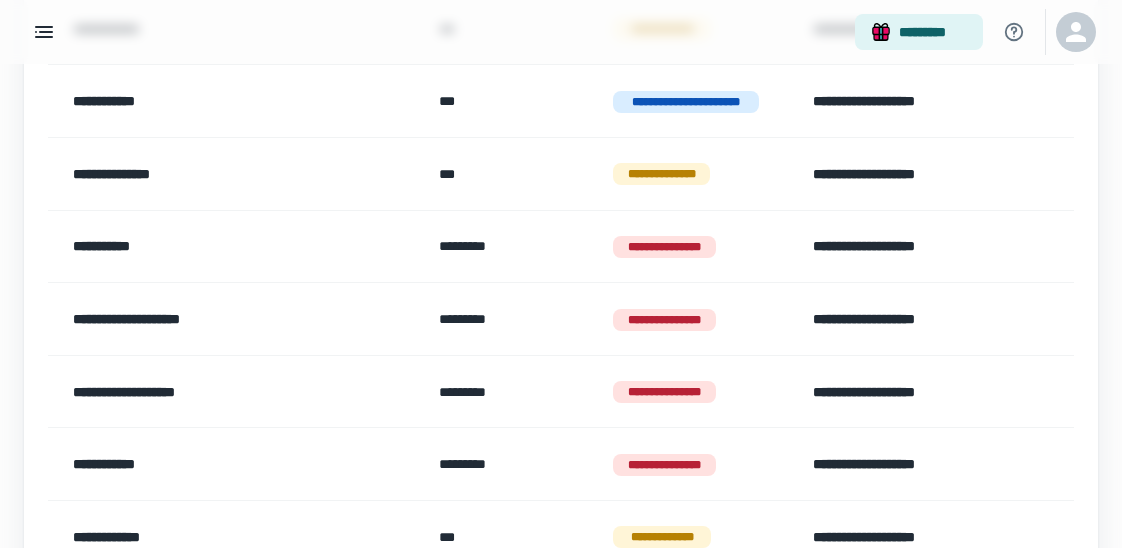scroll, scrollTop: 1600, scrollLeft: 0, axis: vertical 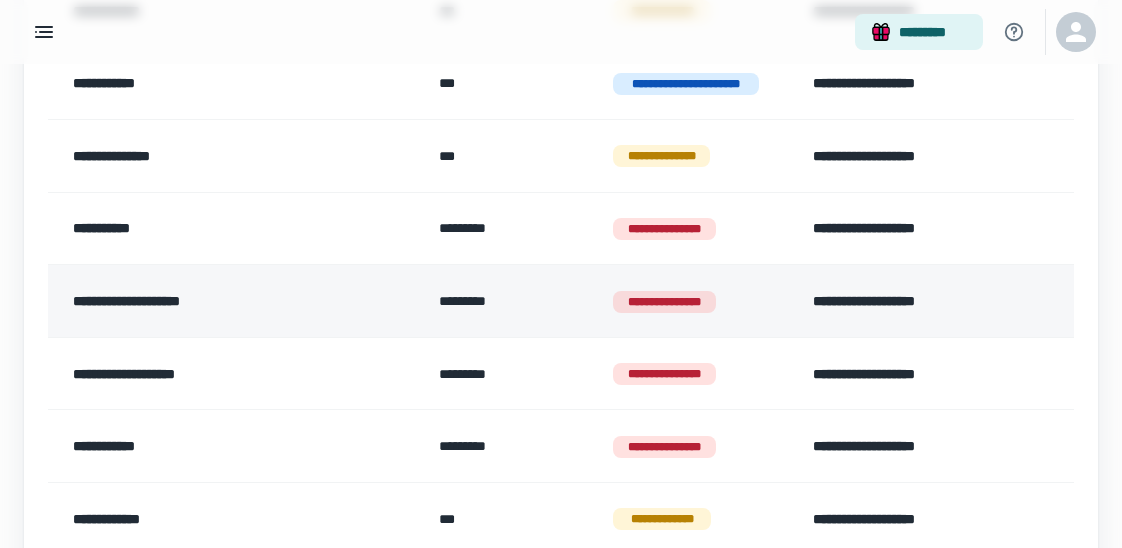 click on "**********" at bounding box center [222, 301] 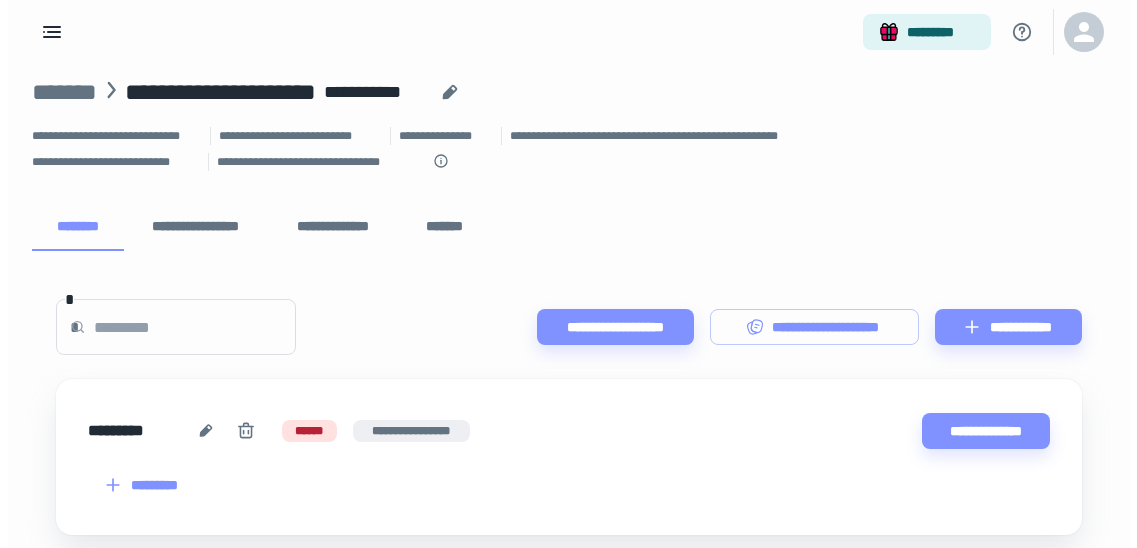 scroll, scrollTop: 0, scrollLeft: 0, axis: both 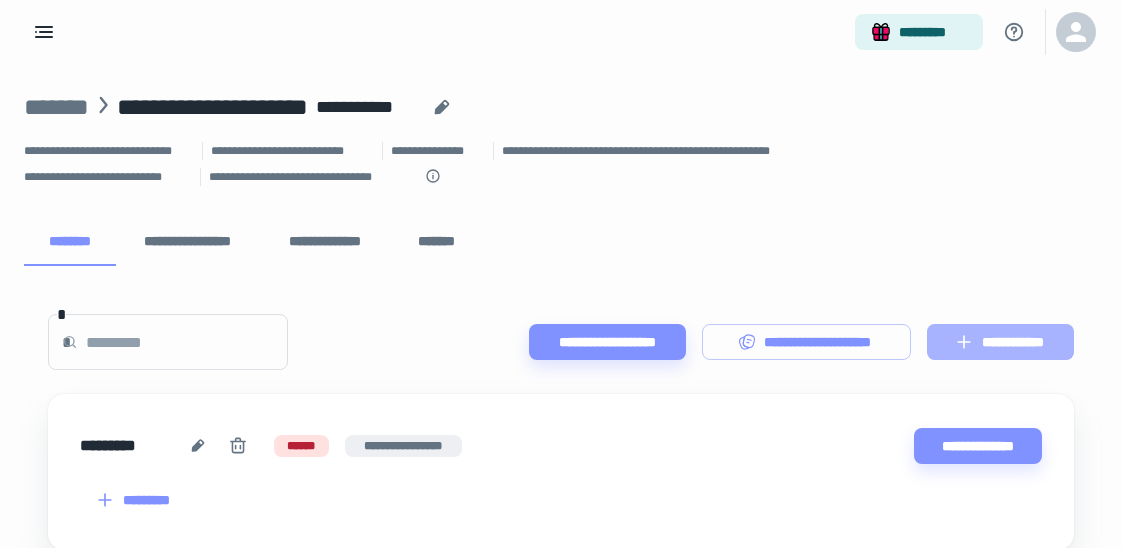 click on "**********" at bounding box center [1000, 342] 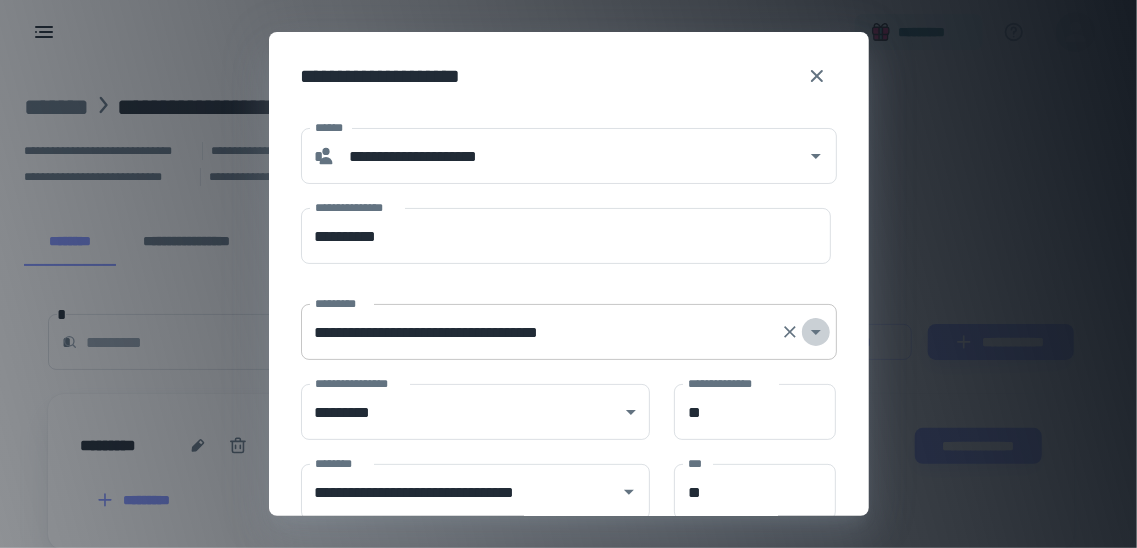 click 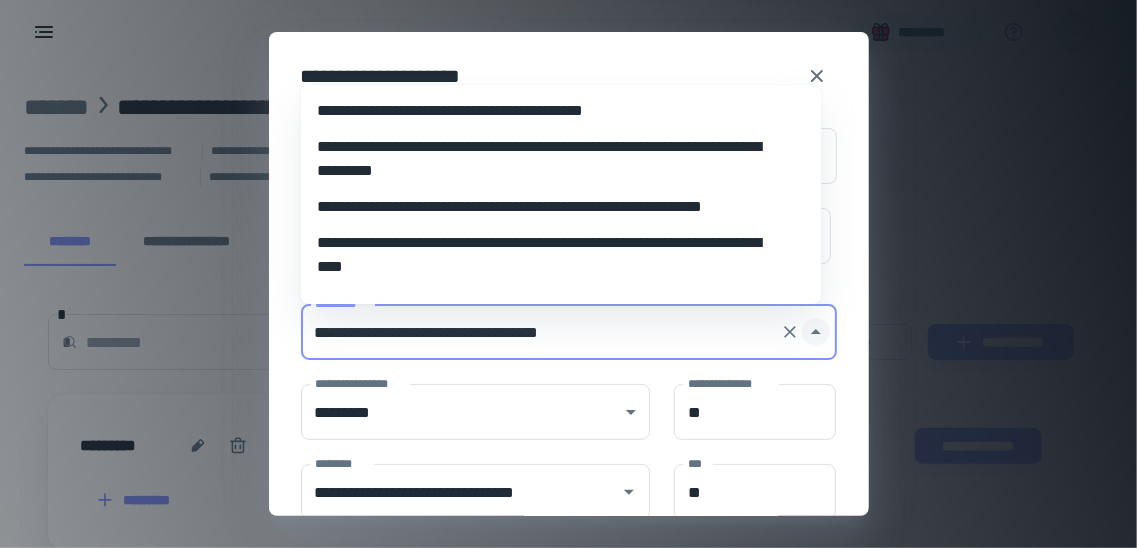 scroll, scrollTop: 4541, scrollLeft: 0, axis: vertical 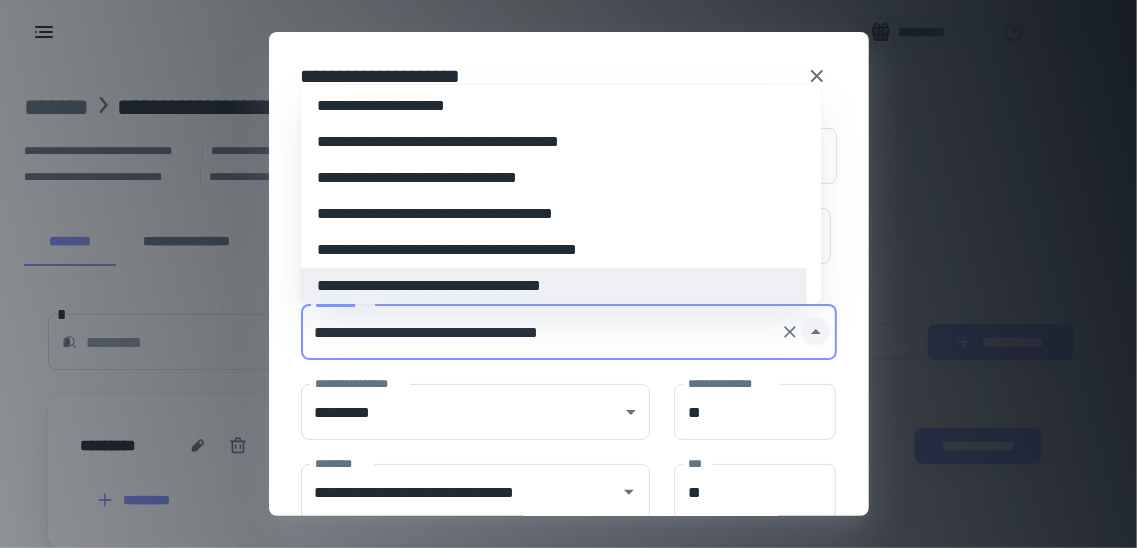 click 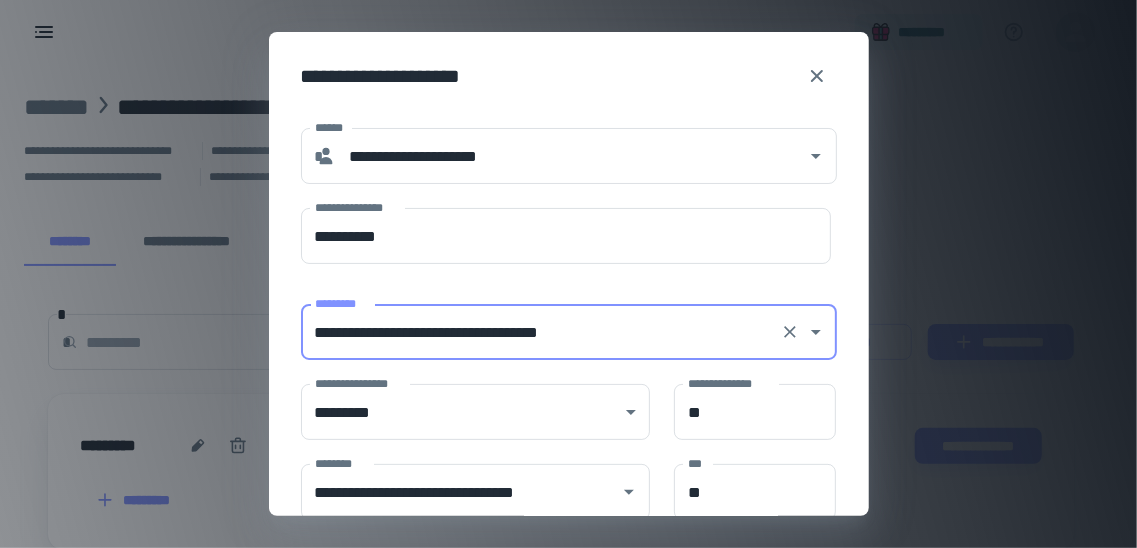 click on "[FIRST] [LAST] [CITY] [STATE] [POSTAL_CODE] [STREET_NAME] [STREET_NUMBER] [COUNTRY] [EMAIL] [PHONE] [DATE] [TIME] [AGE] [ADDRESS] [CREDIT_CARD] [PASSPORT] [LICENSE] [SSN]" at bounding box center [569, 524] 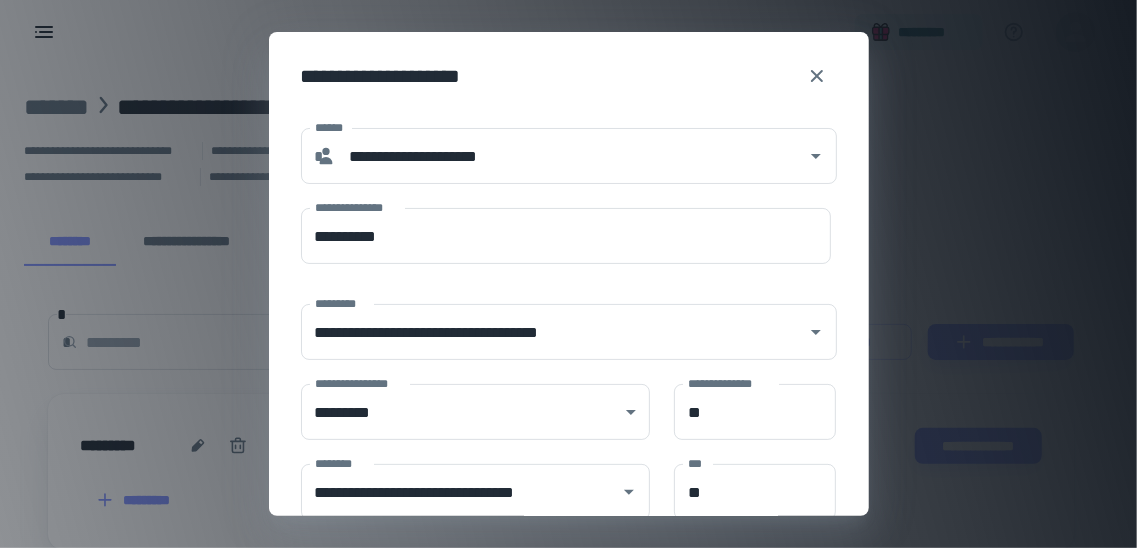 scroll, scrollTop: 200, scrollLeft: 0, axis: vertical 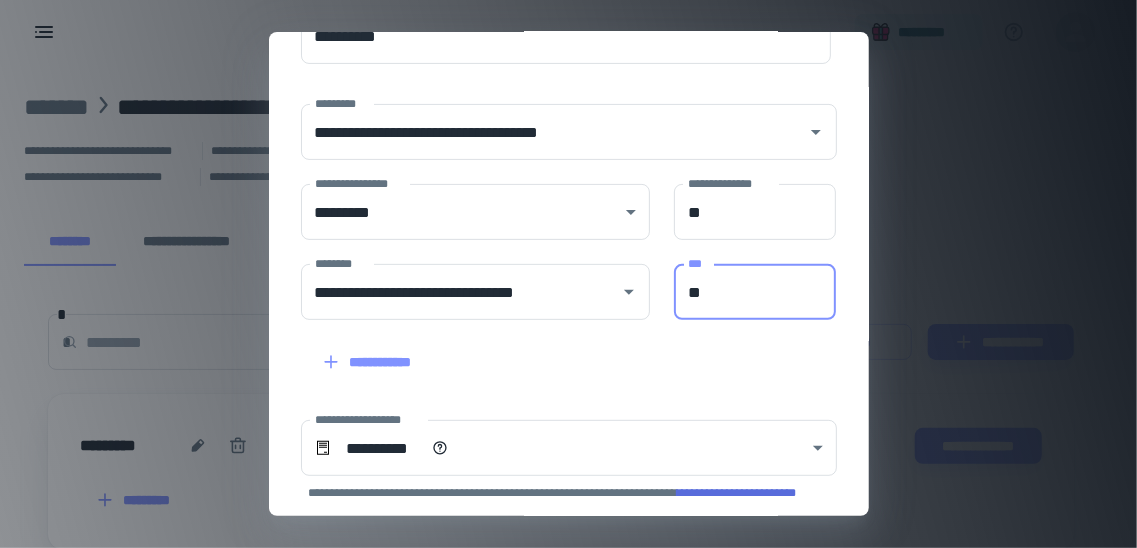 drag, startPoint x: 712, startPoint y: 293, endPoint x: 675, endPoint y: 293, distance: 37 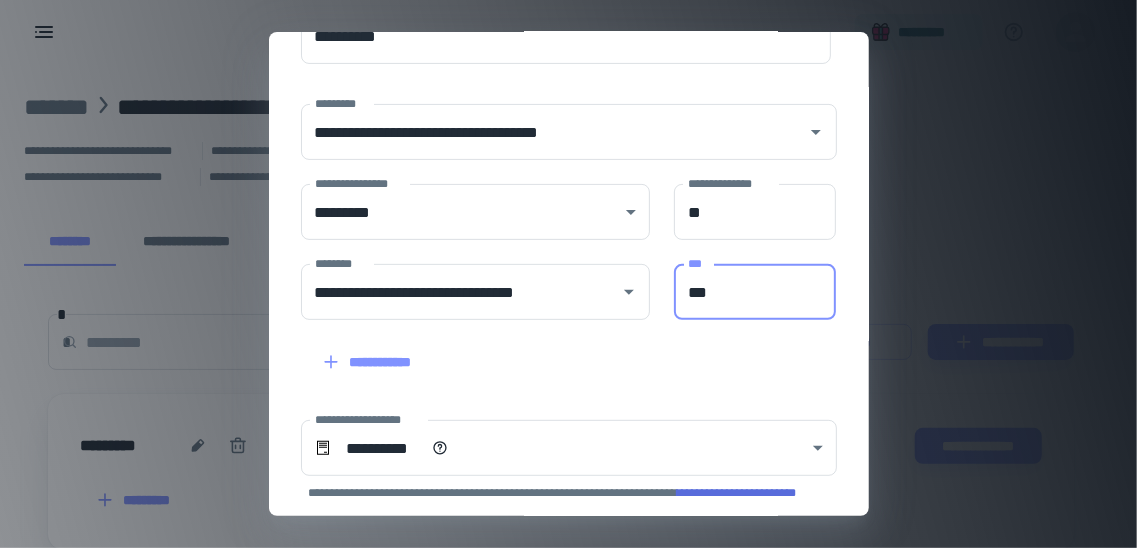 type on "***" 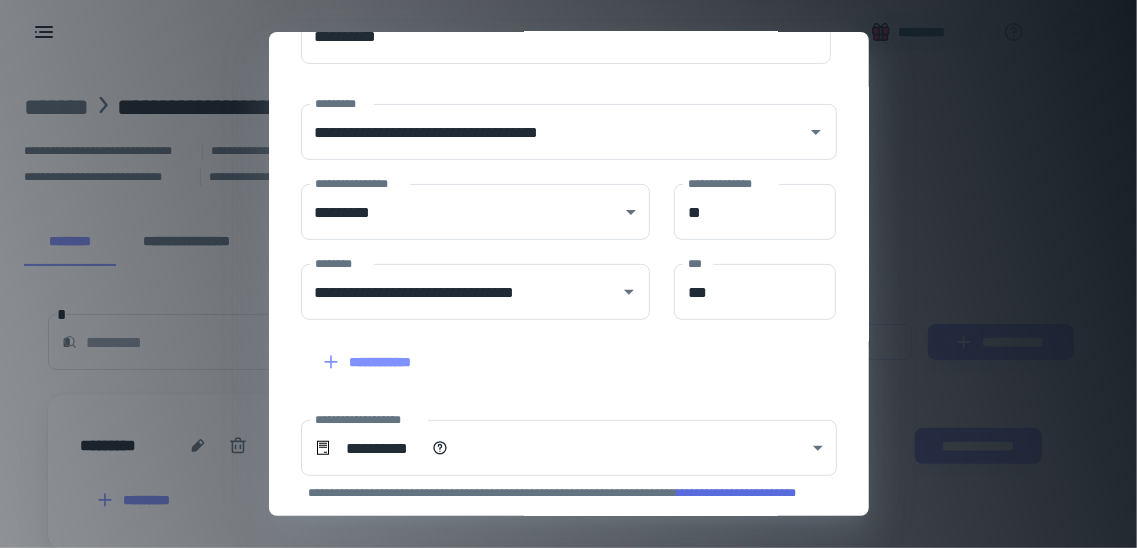 click on "[FIRST] [LAST] [CITY] [STATE] [POSTAL_CODE] [STREET_NAME] [STREET_NUMBER] [COUNTRY] [EMAIL] [PHONE] [DATE] [TIME] [AGE] [ADDRESS] [CREDIT_CARD] [PASSPORT] [LICENSE] [SSN]" at bounding box center [569, 356] 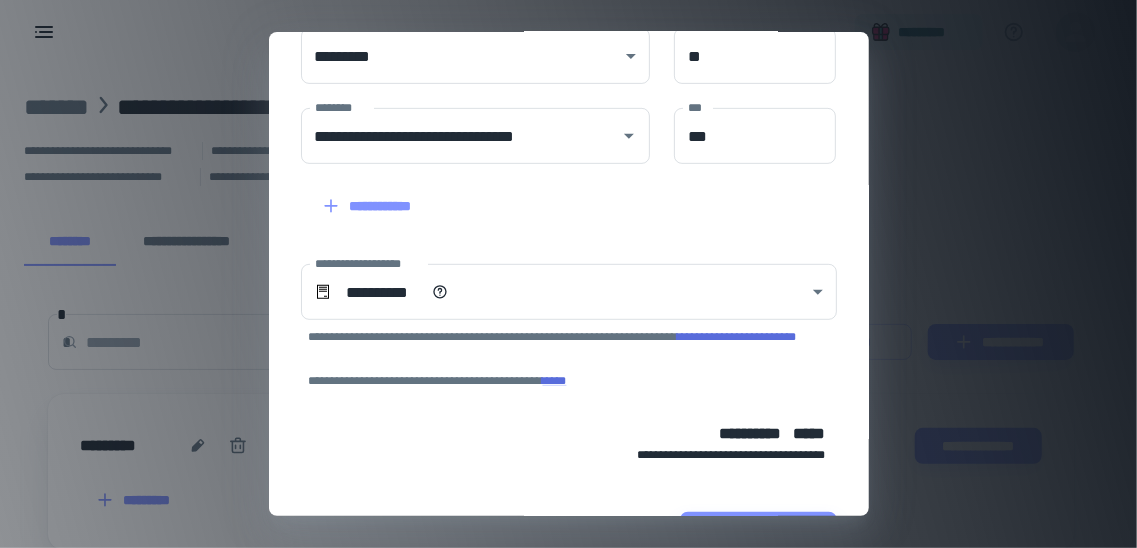scroll, scrollTop: 400, scrollLeft: 0, axis: vertical 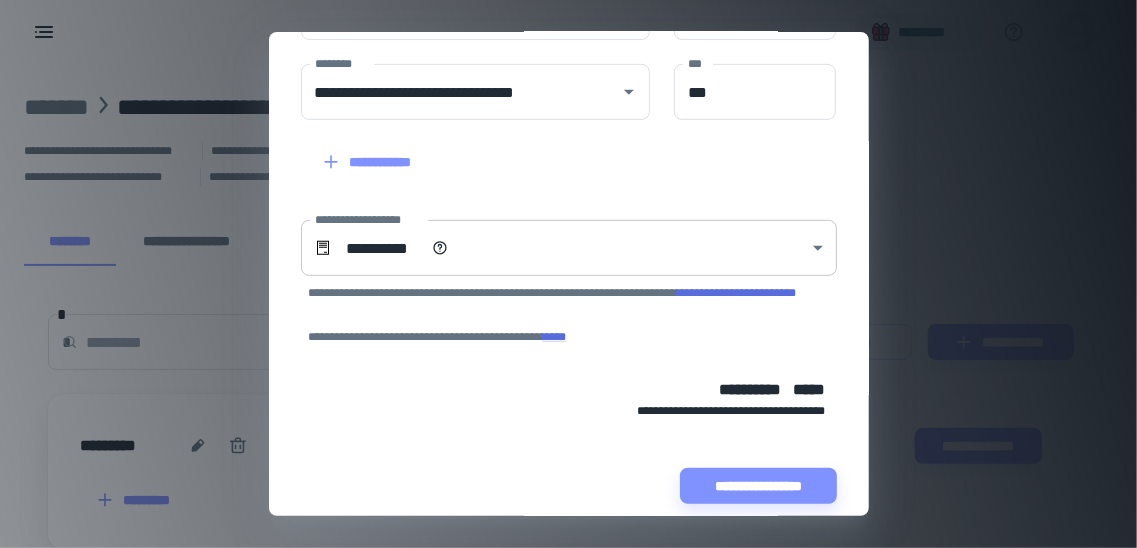 click on "[FIRST] [LAST] [CITY] [STATE] [POSTAL_CODE] [ADDRESS] [PHONE] [DATE] [TIME] [AGE] [ADDRESS] [CREDIT_CARD] [PASSPORT] [LICENSE] [SSN]" at bounding box center (568, 274) 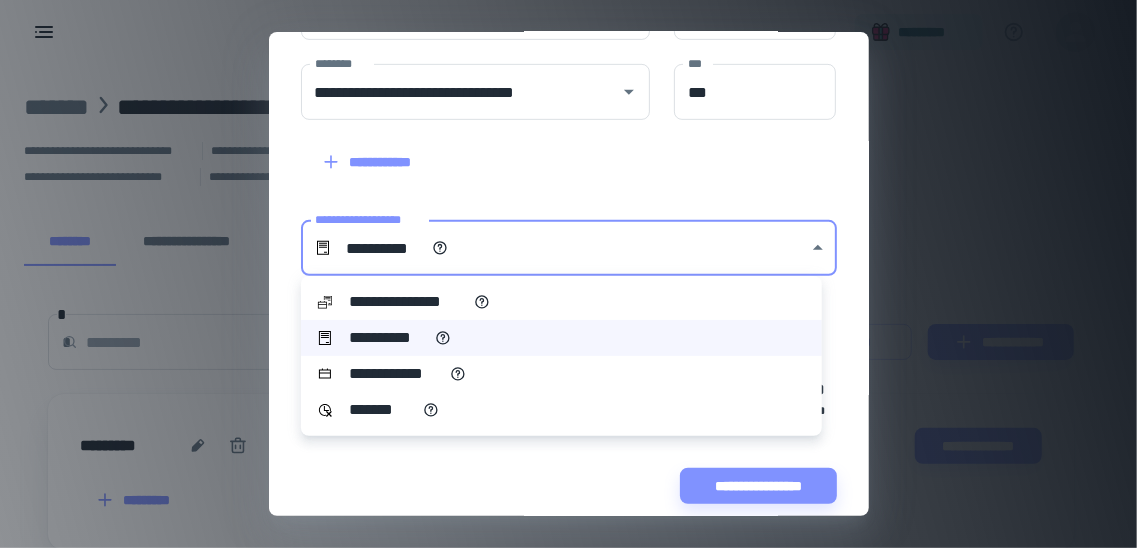 click on "**********" at bounding box center [561, 302] 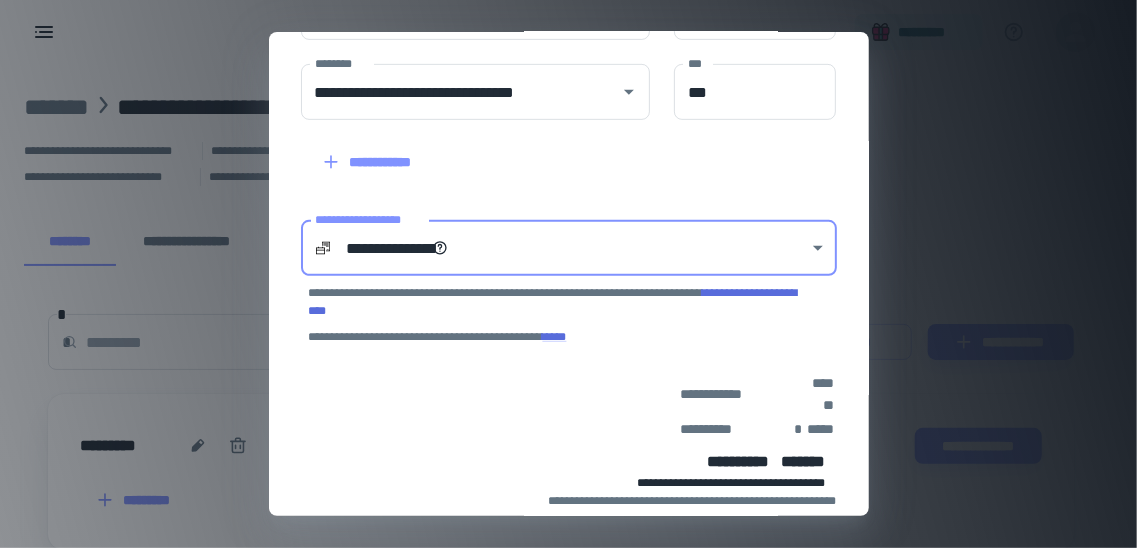 type on "**********" 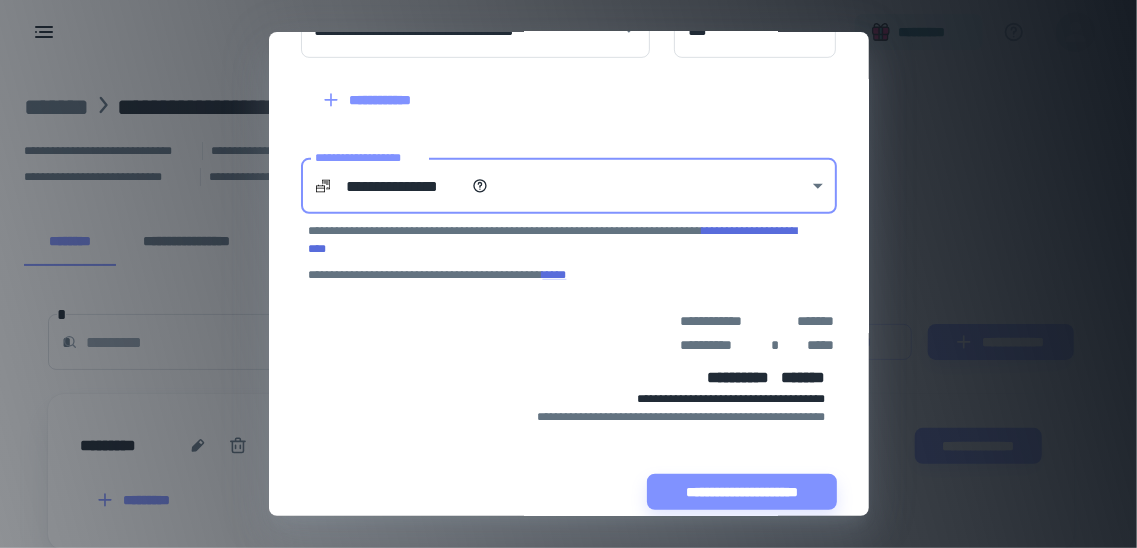 scroll, scrollTop: 488, scrollLeft: 0, axis: vertical 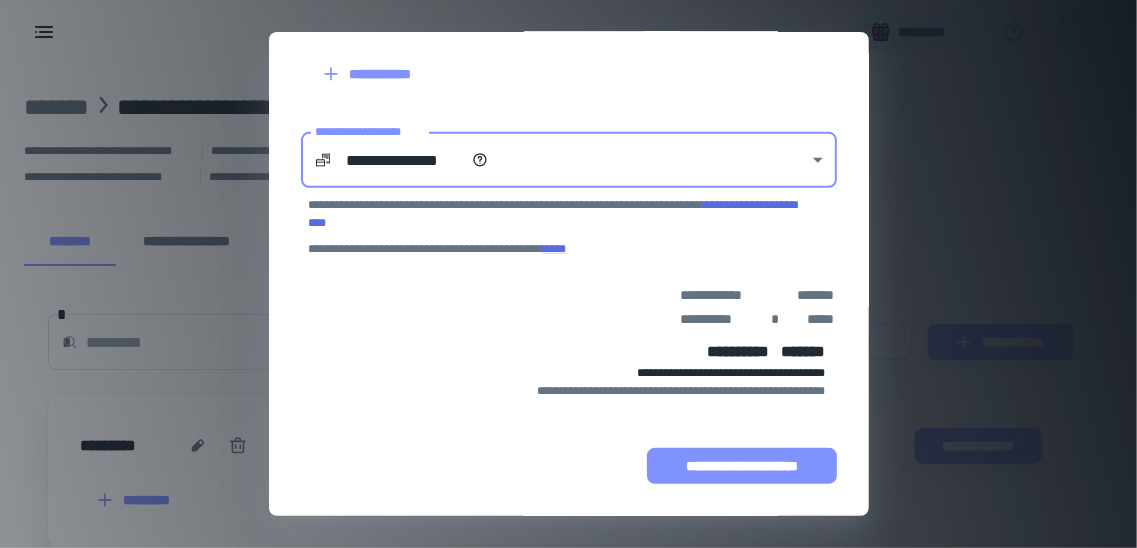 click on "**********" at bounding box center (742, 466) 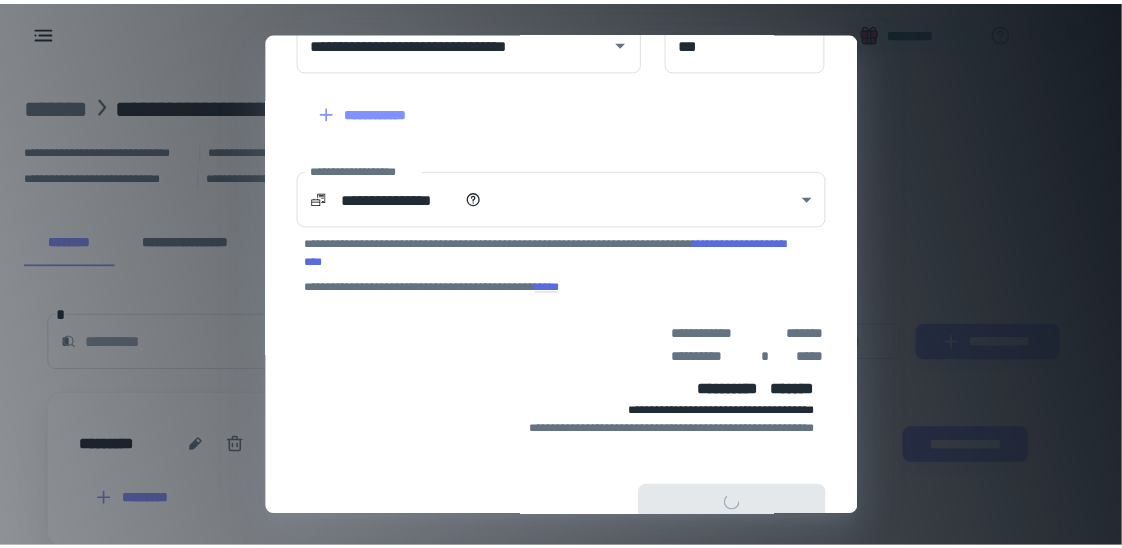 scroll, scrollTop: 488, scrollLeft: 0, axis: vertical 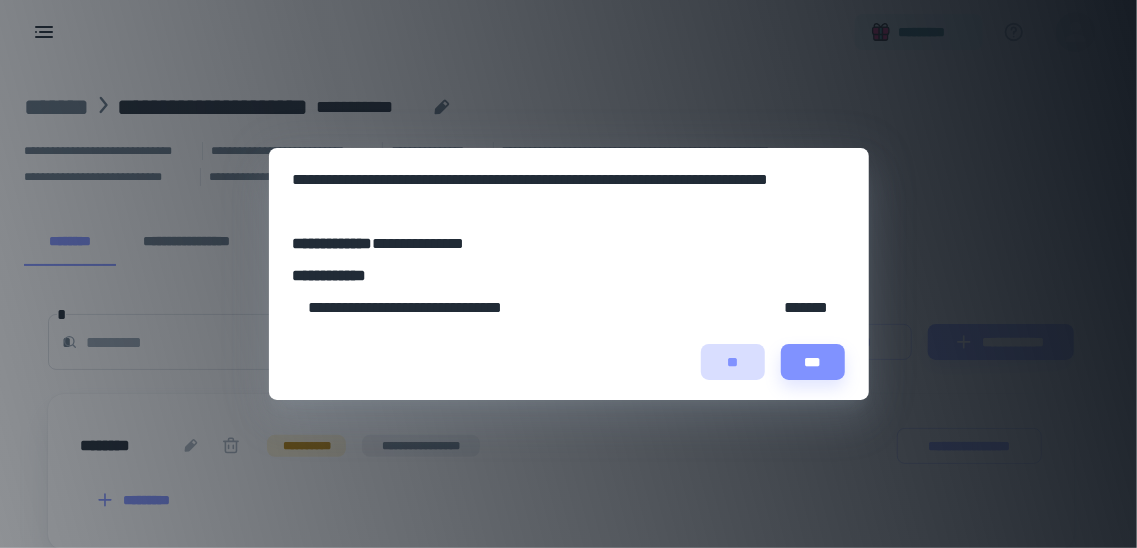 click on "**" at bounding box center (733, 362) 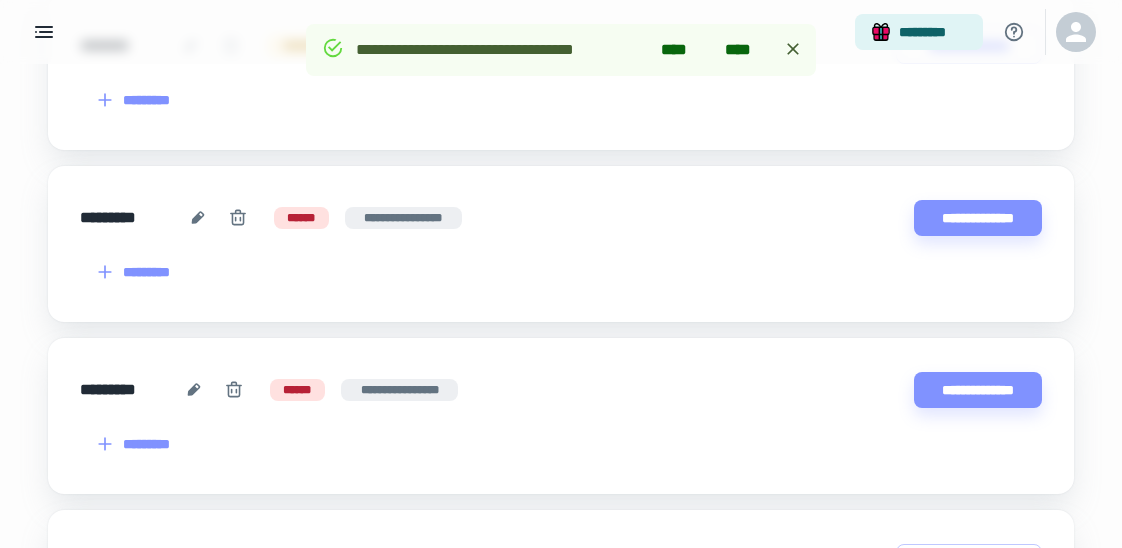scroll, scrollTop: 0, scrollLeft: 0, axis: both 